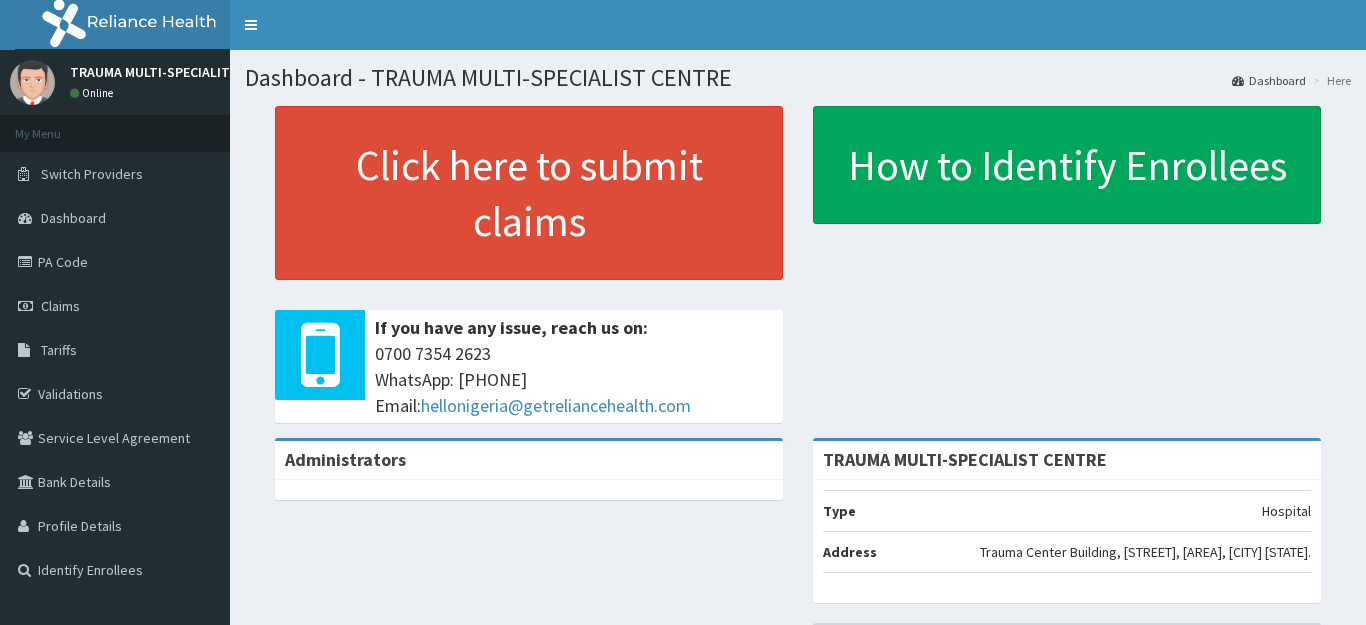 scroll, scrollTop: 0, scrollLeft: 0, axis: both 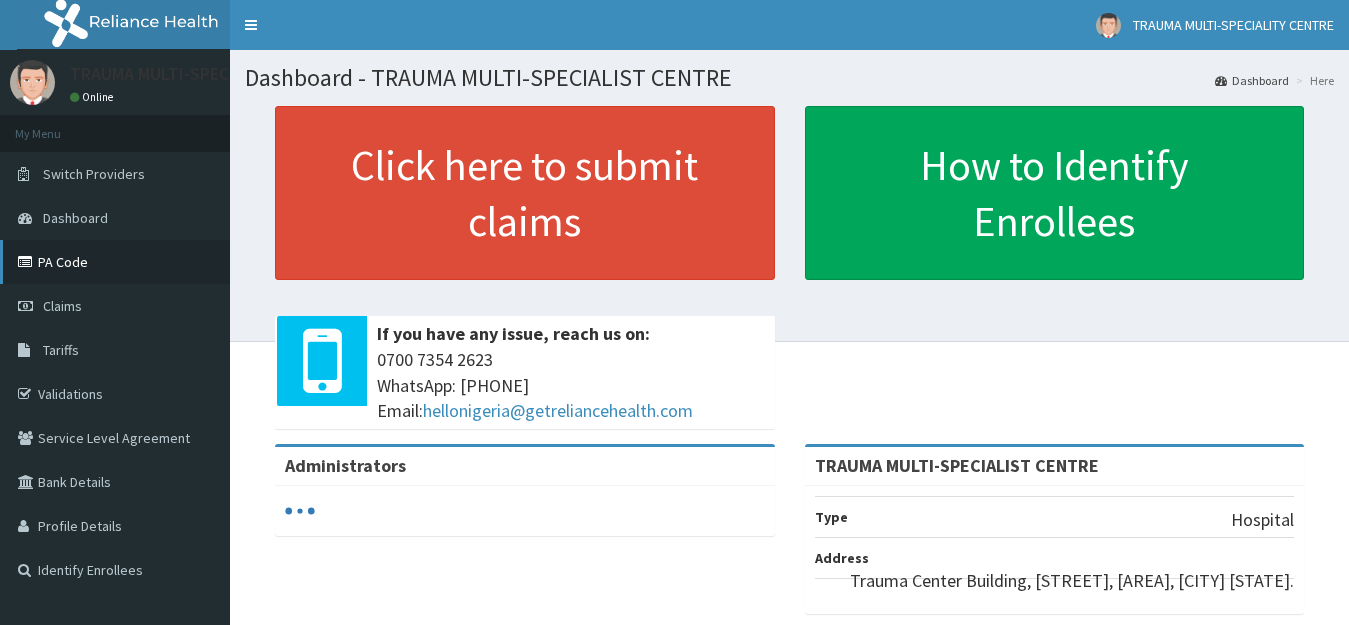 click on "PA Code" at bounding box center (115, 262) 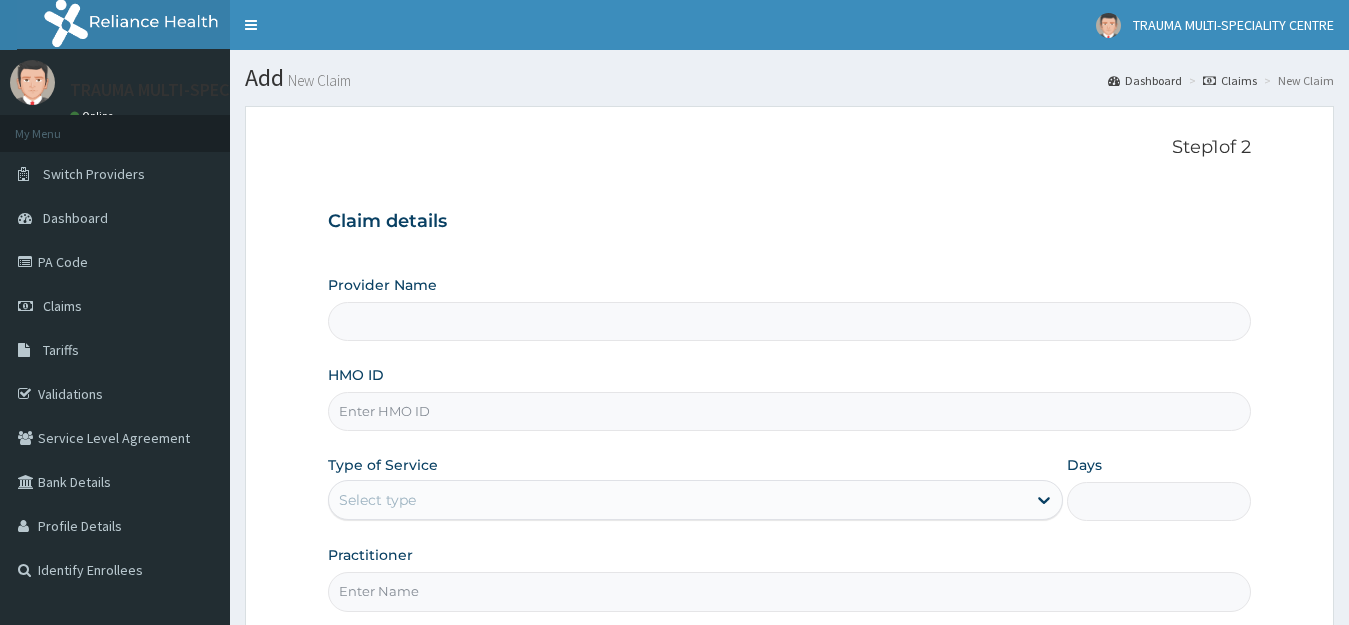 type on "TRAUMA MULTI-SPECIALIST CENTRE" 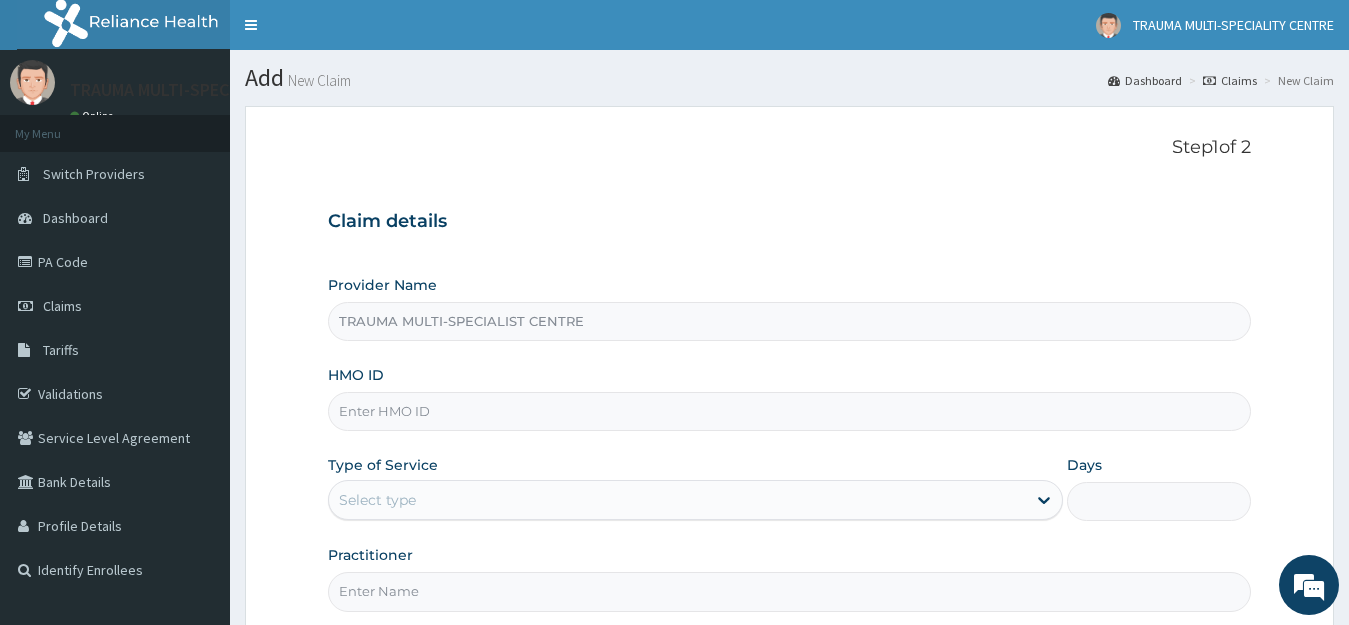 scroll, scrollTop: 0, scrollLeft: 0, axis: both 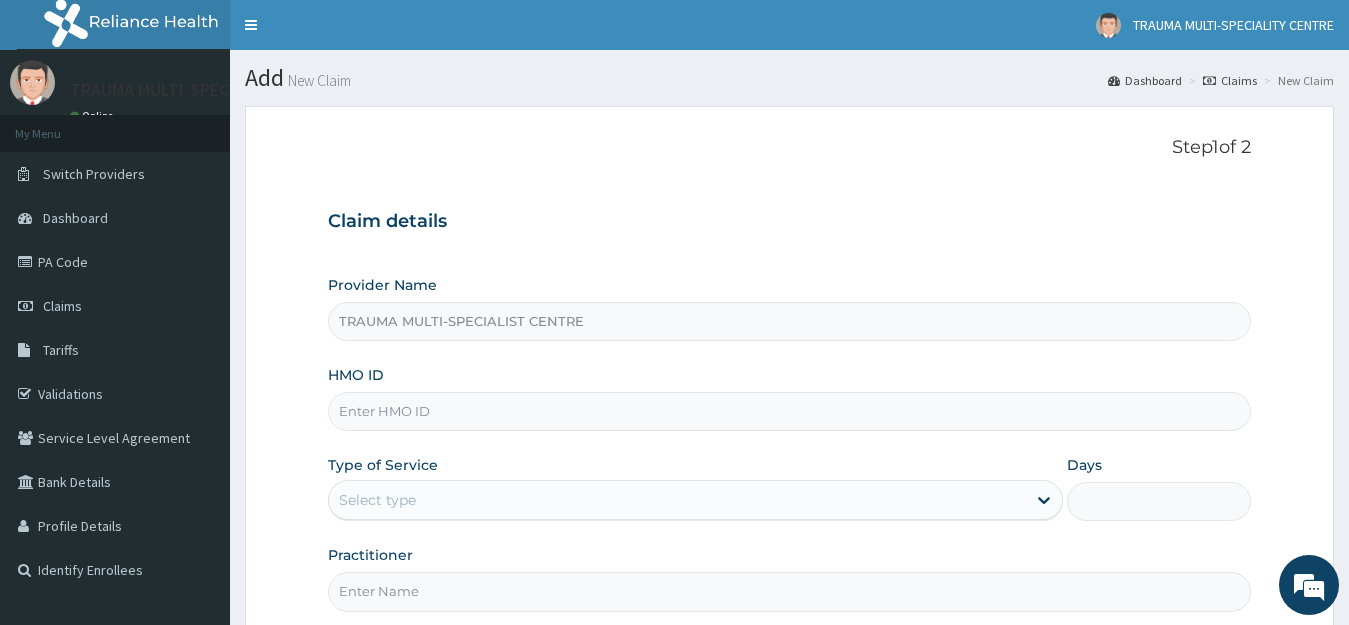 click on "HMO ID" at bounding box center [790, 411] 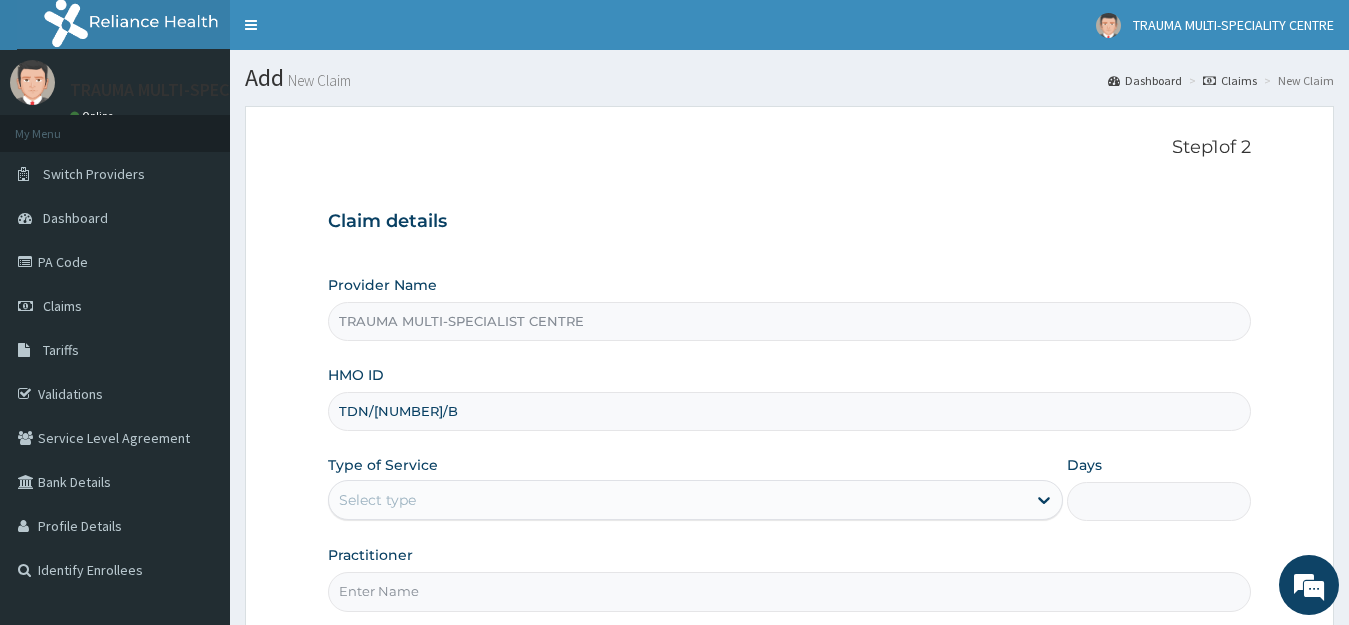 click on "TDN/[NUMBER]/B" at bounding box center (790, 411) 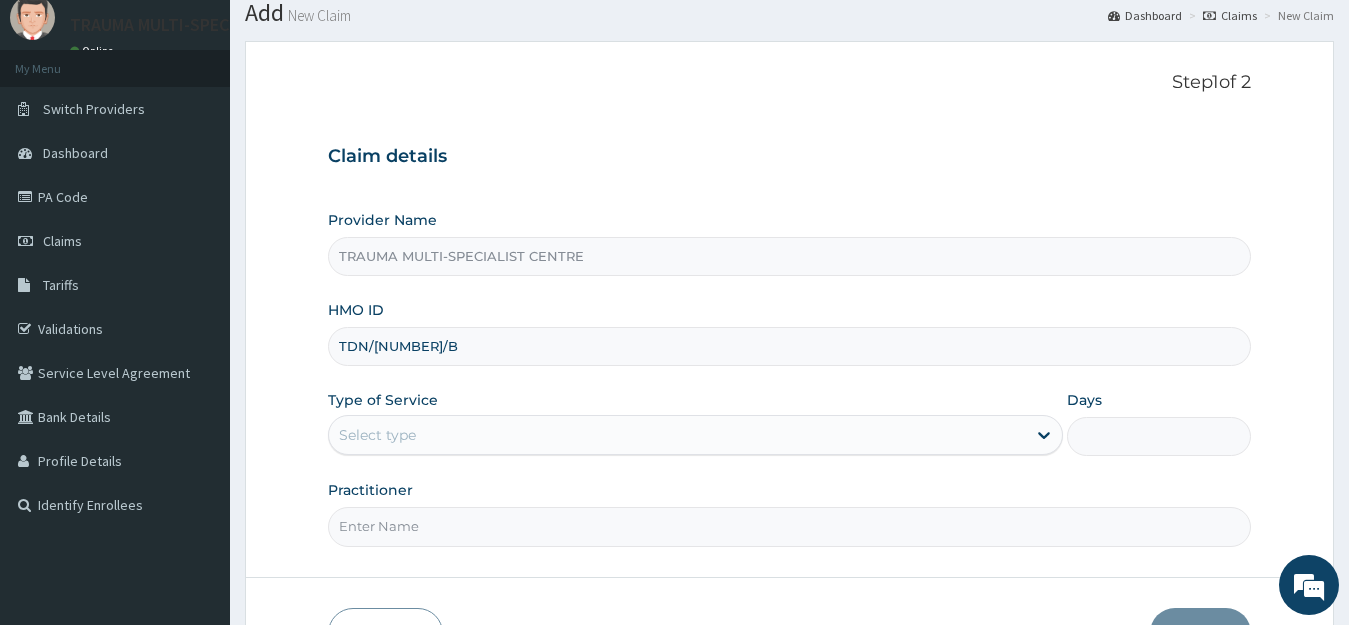 scroll, scrollTop: 100, scrollLeft: 0, axis: vertical 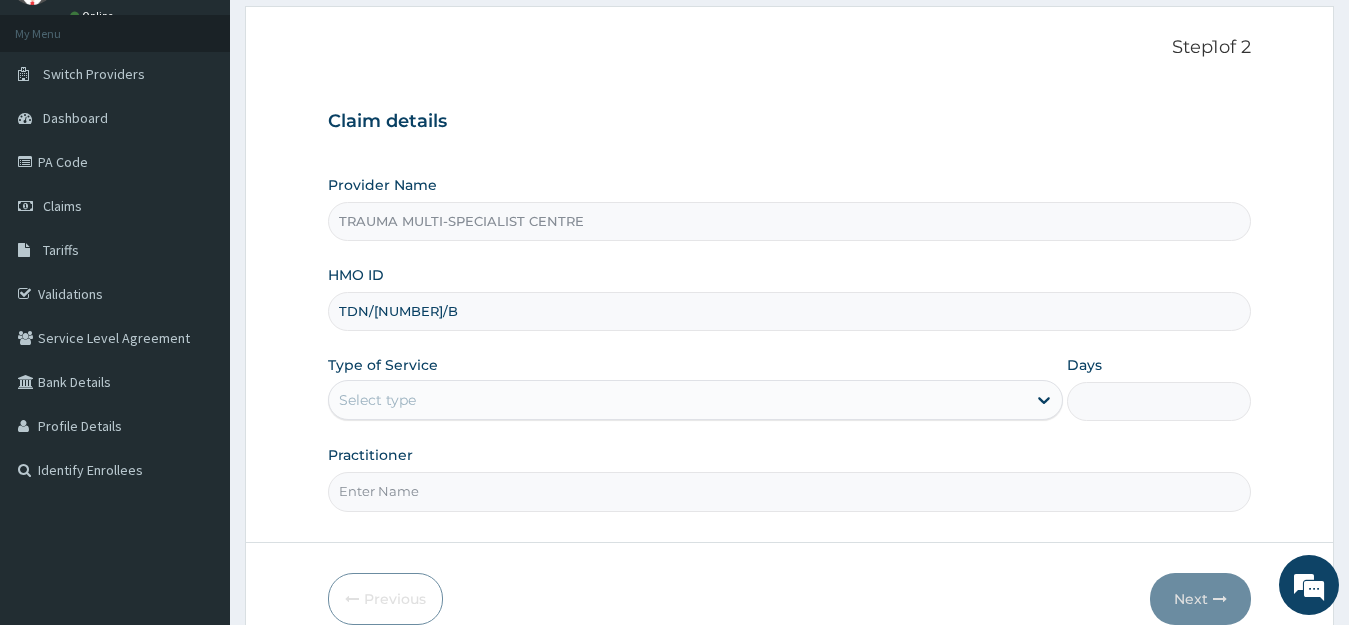 type on "TDN/[NUMBER]/B" 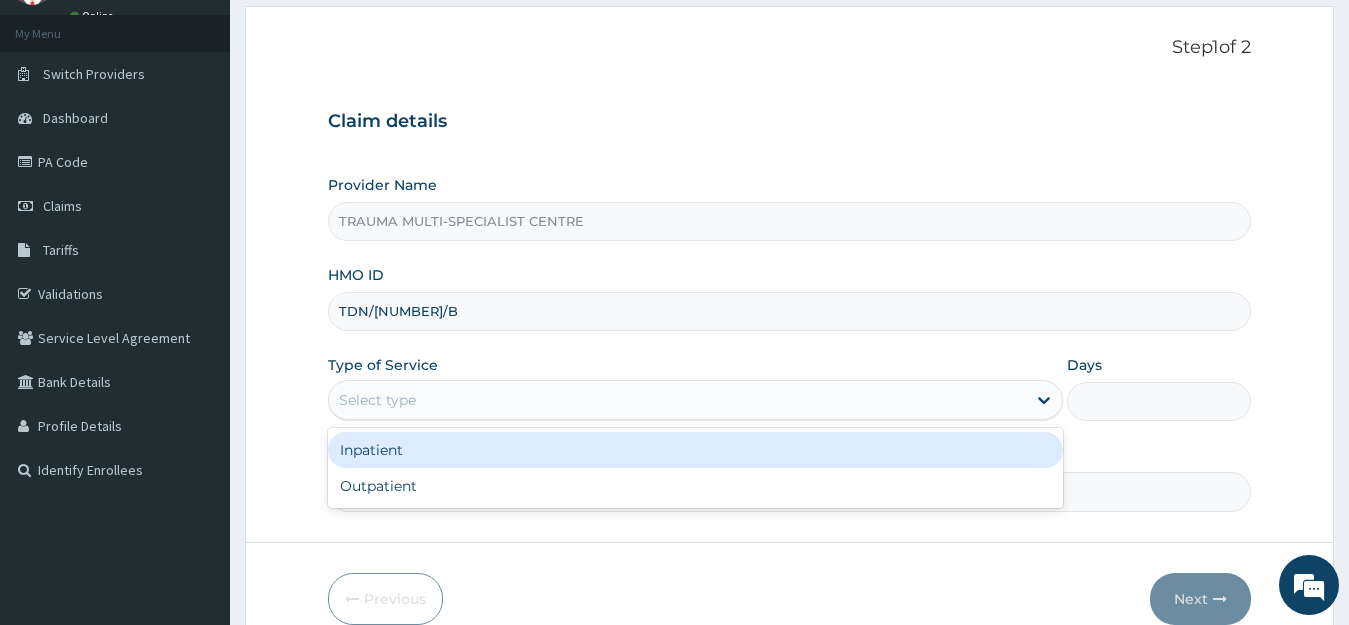 click on "Select type" at bounding box center (678, 400) 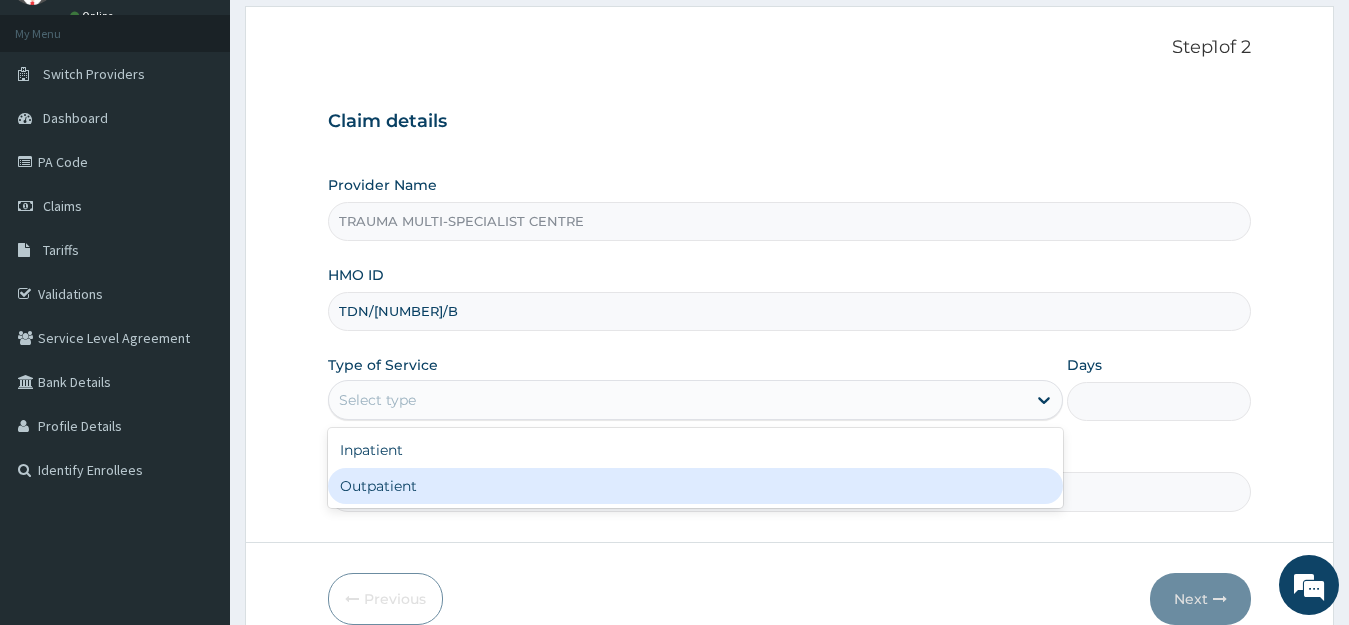 click on "Outpatient" at bounding box center [696, 486] 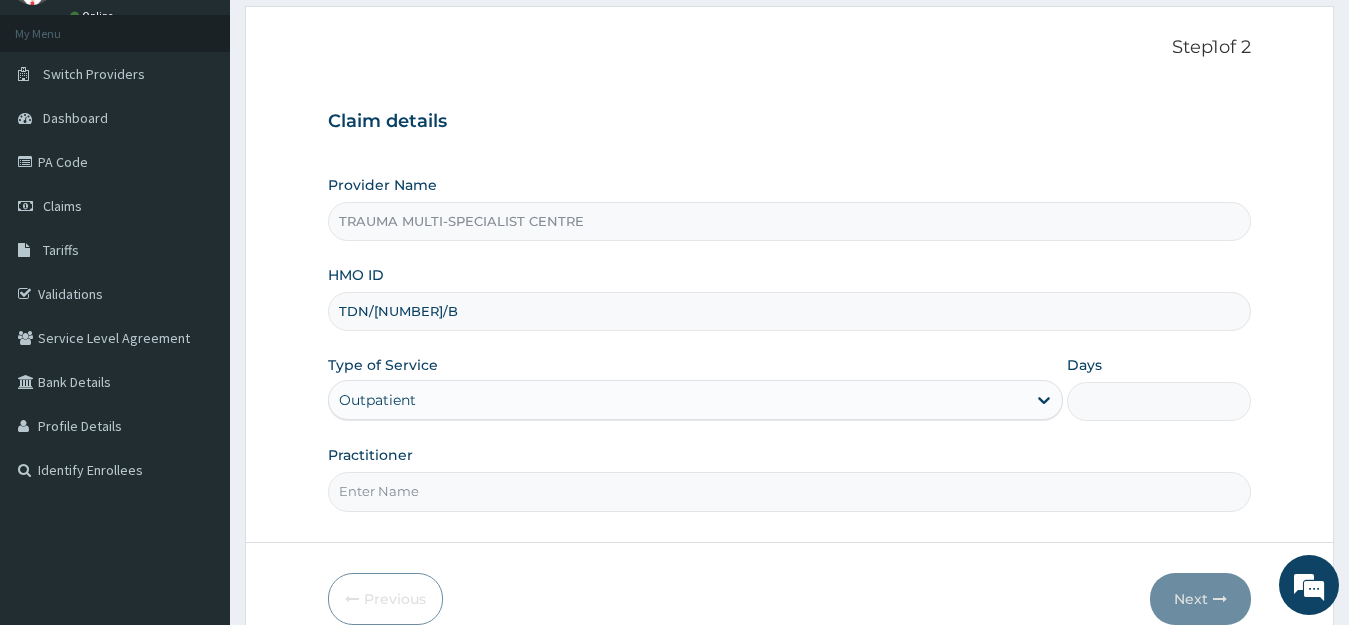 type on "1" 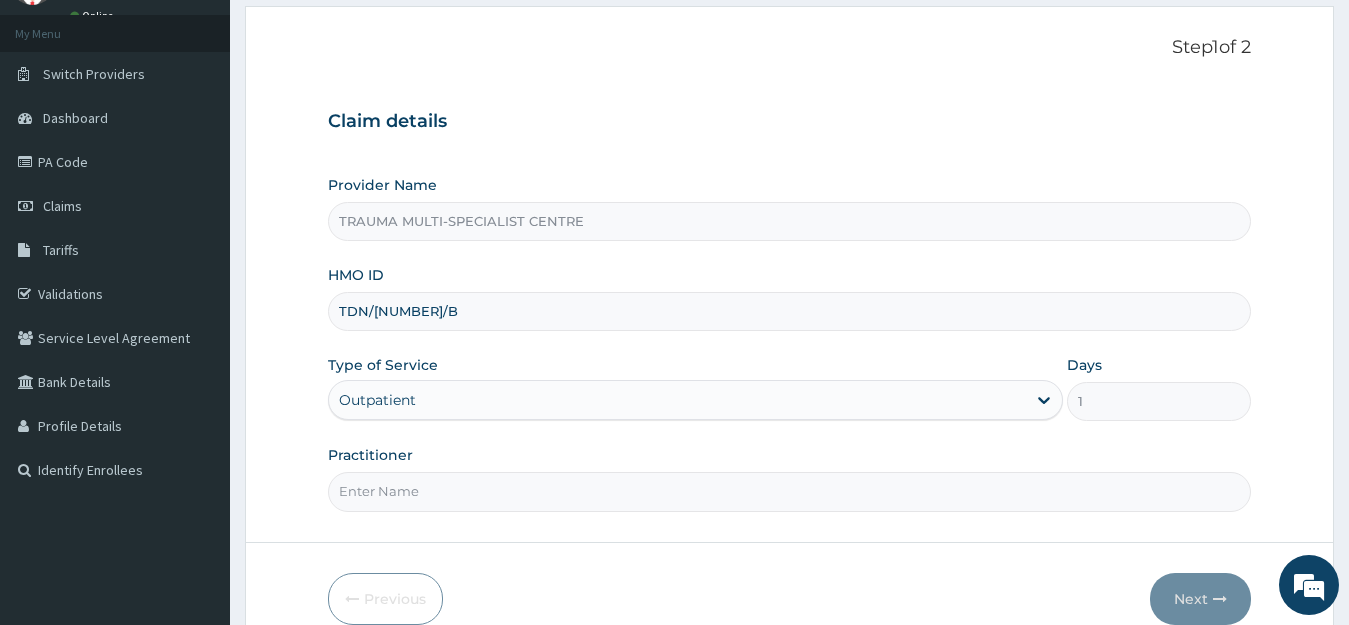 click on "Practitioner" at bounding box center [790, 491] 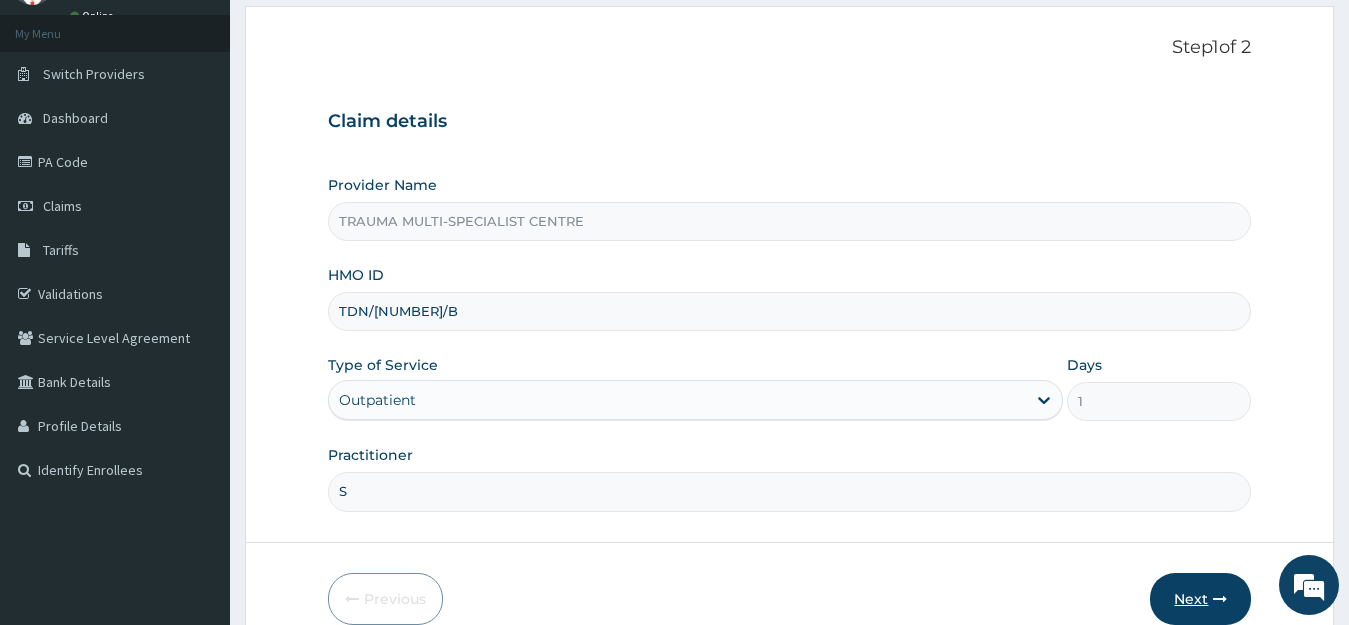type on "S" 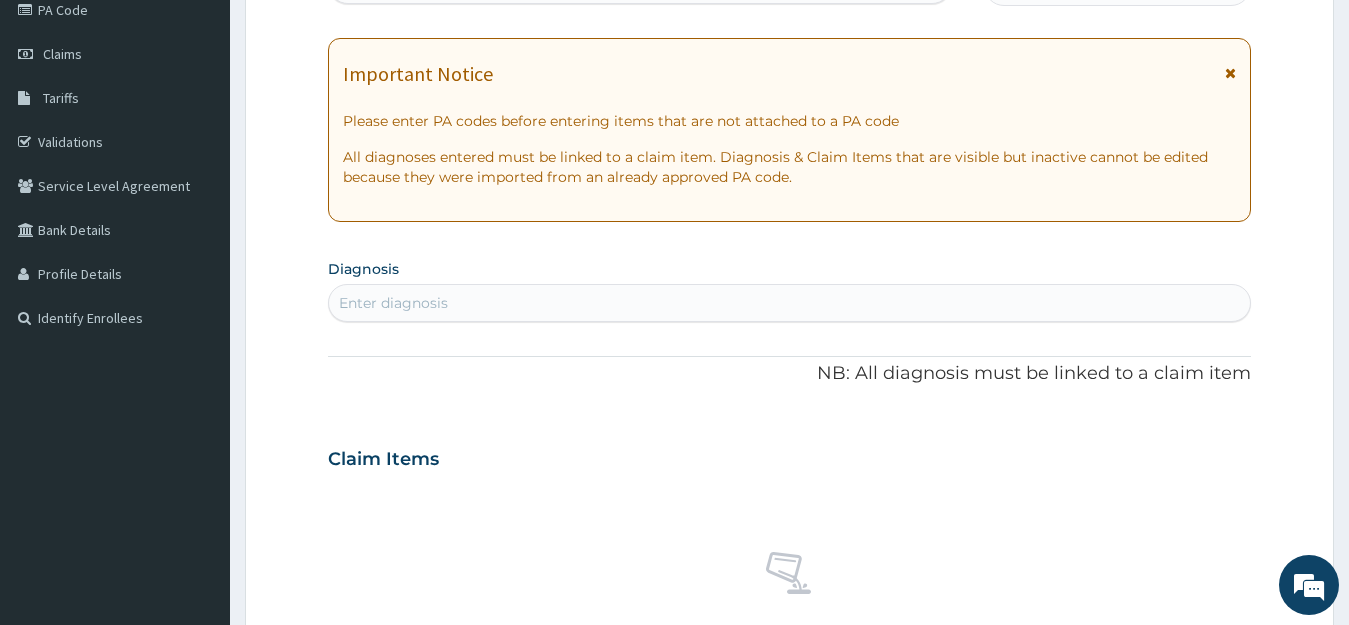 scroll, scrollTop: 400, scrollLeft: 0, axis: vertical 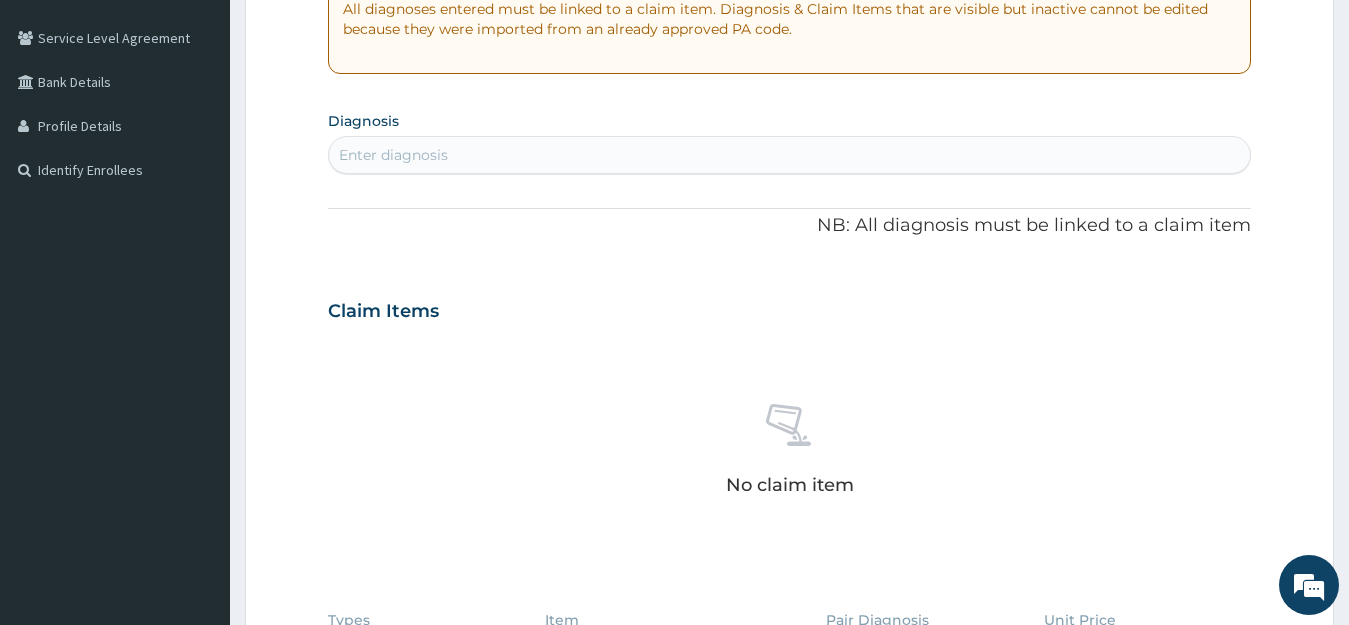 click on "Enter diagnosis" at bounding box center [393, 155] 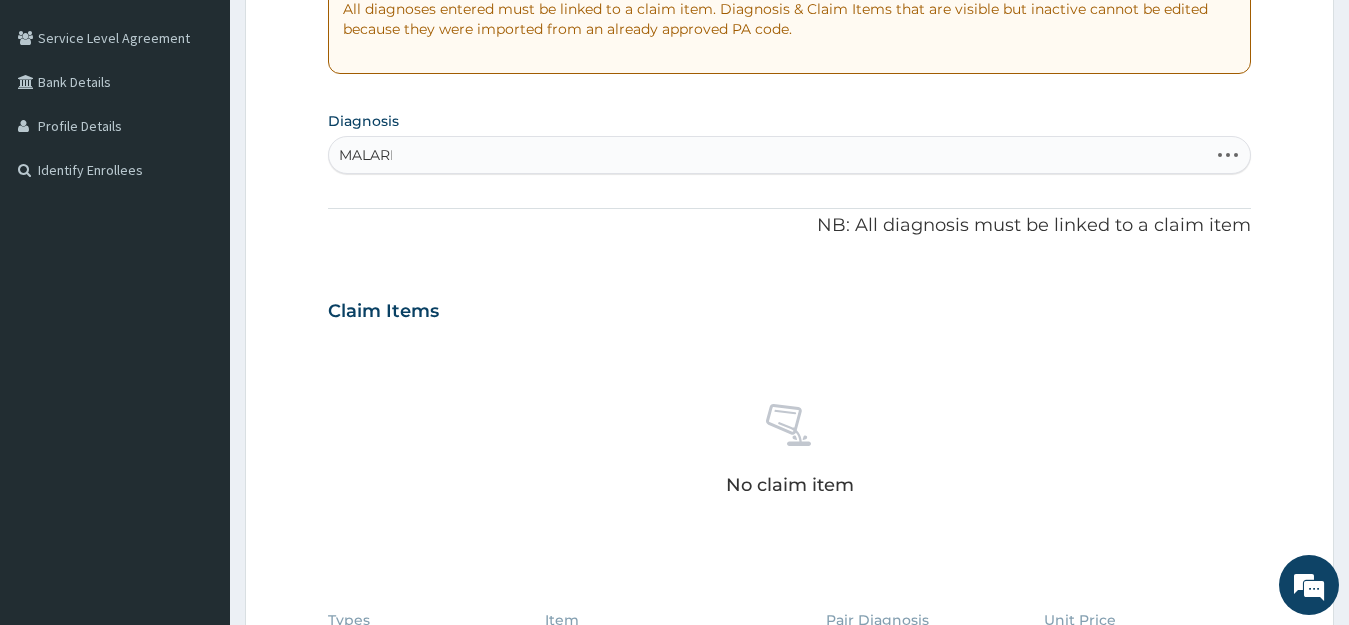 type on "MALARIA" 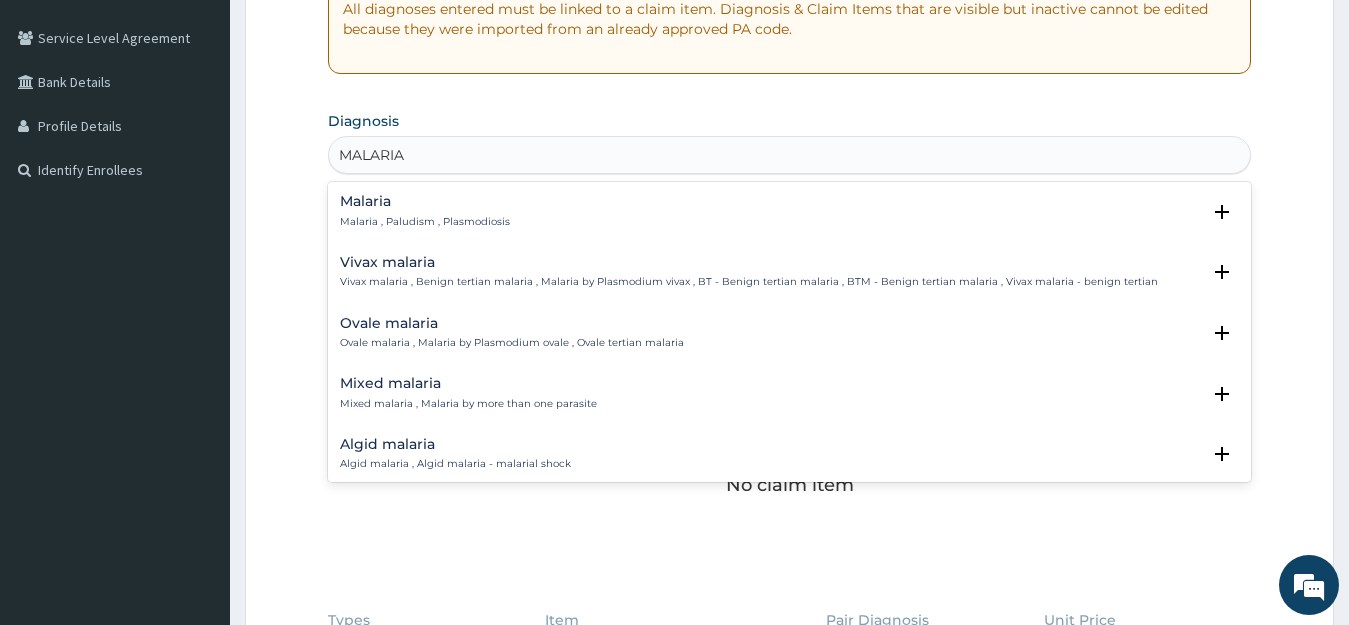 click on "Malaria , Paludism , Plasmodiosis" at bounding box center (425, 222) 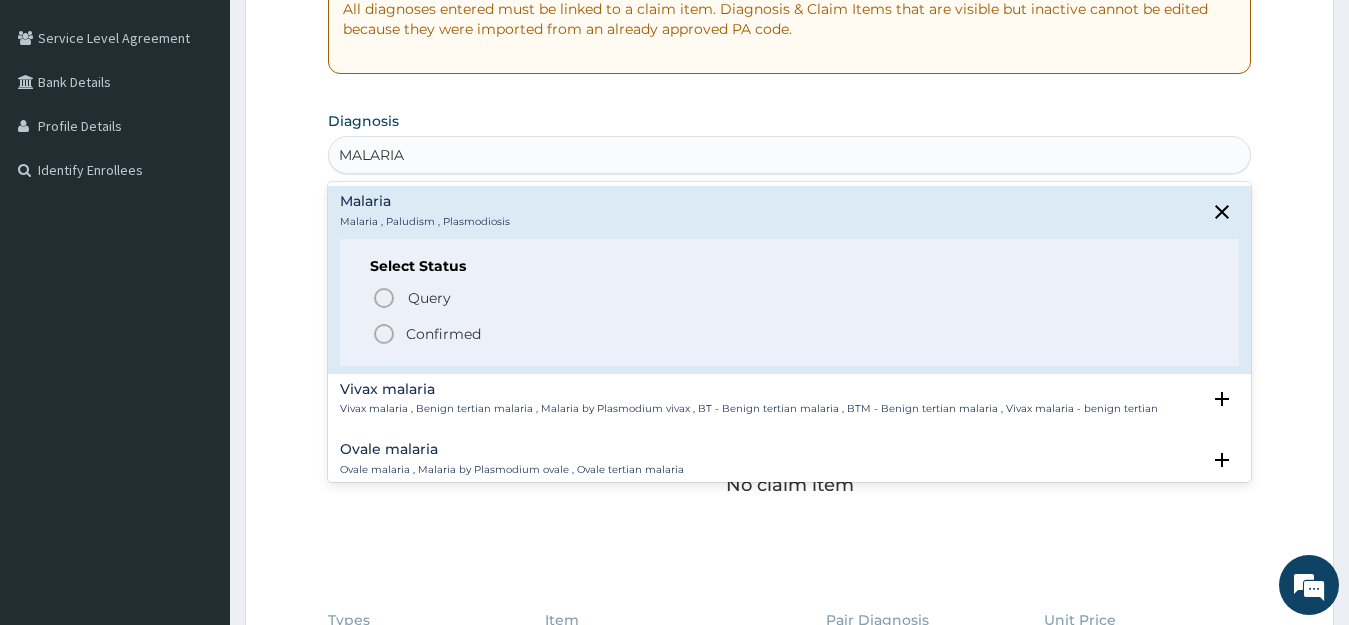 click on "Select Status" at bounding box center [790, 266] 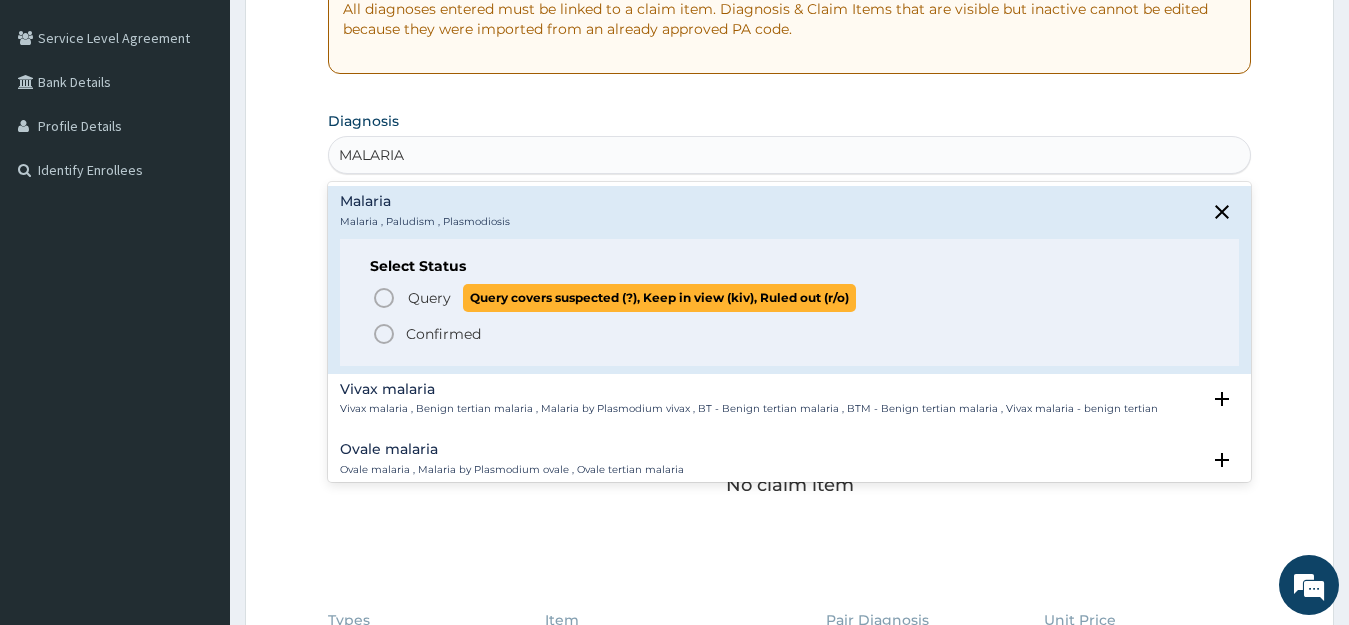 click 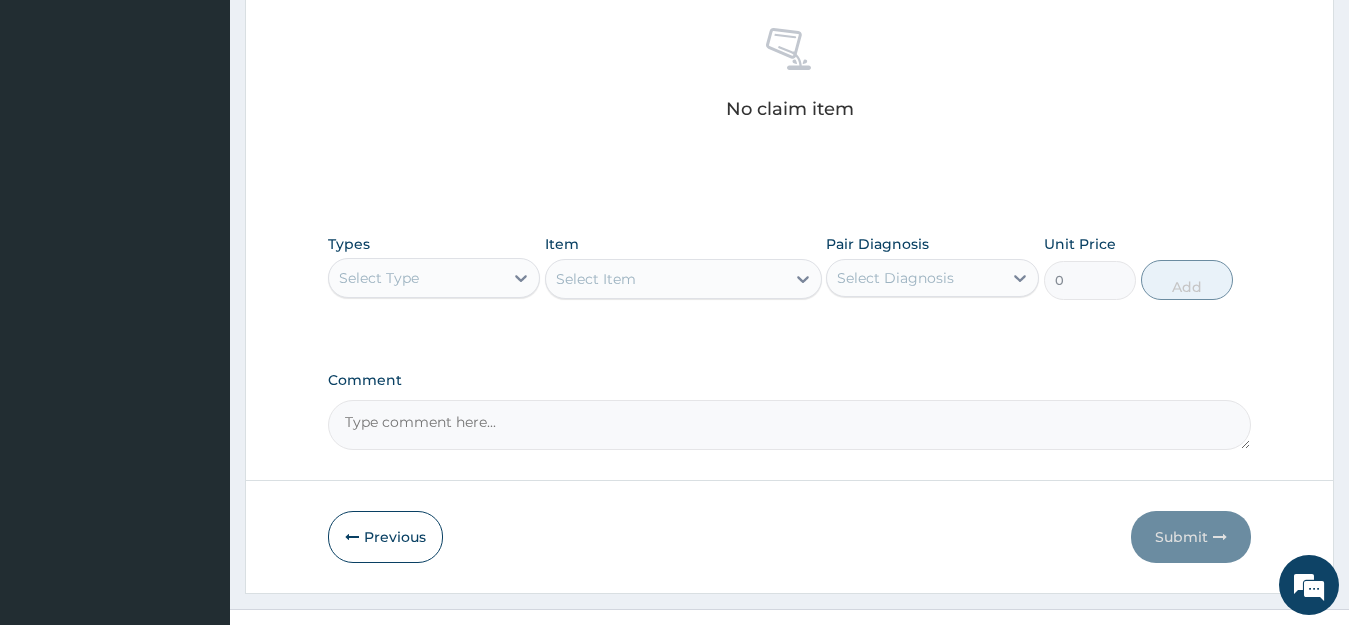 scroll, scrollTop: 817, scrollLeft: 0, axis: vertical 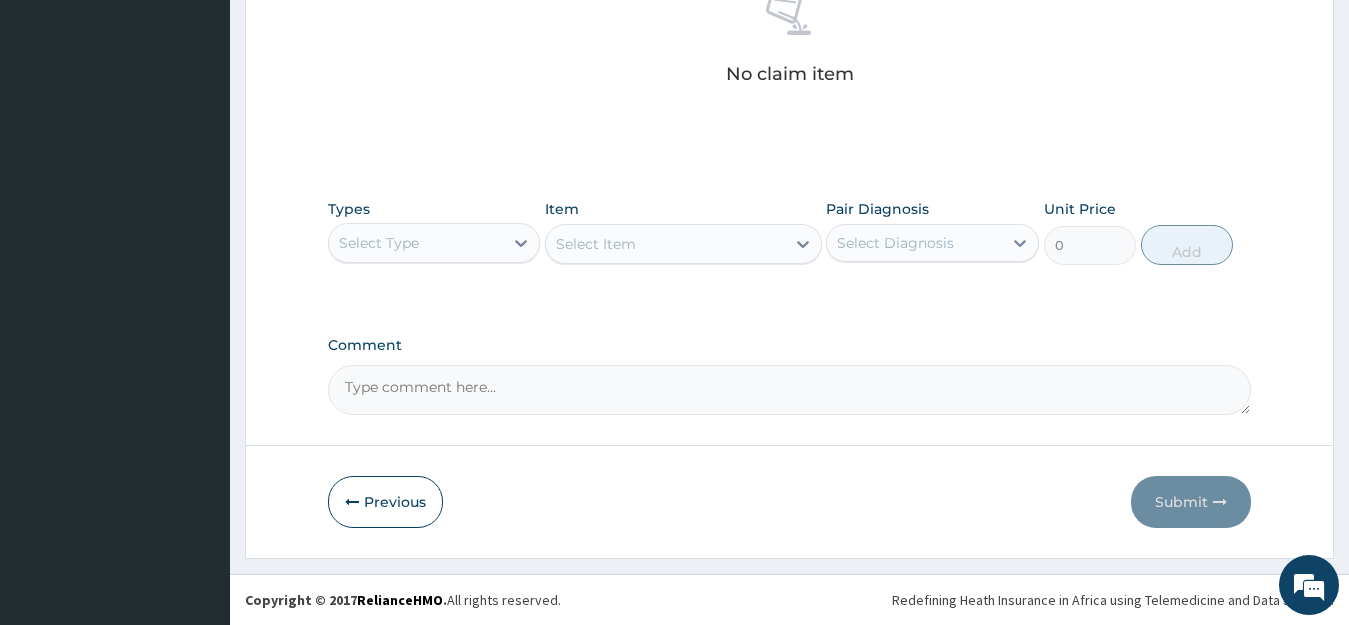 drag, startPoint x: 463, startPoint y: 256, endPoint x: 460, endPoint y: 268, distance: 12.369317 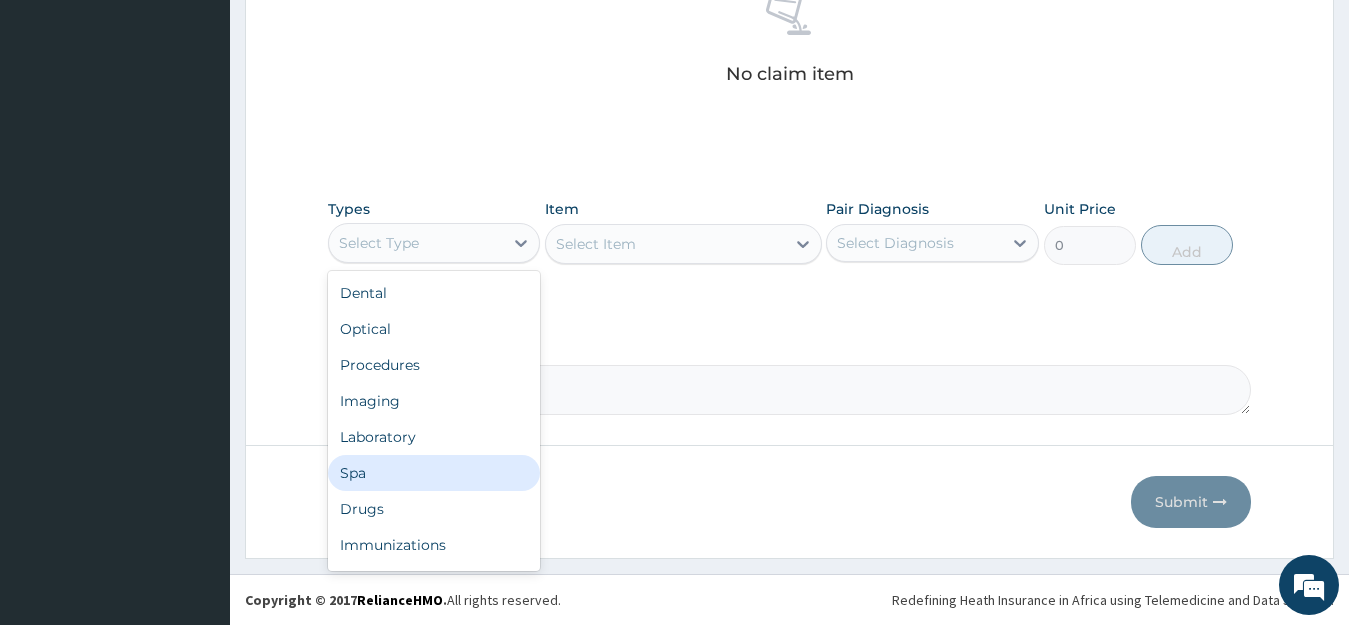 scroll, scrollTop: 68, scrollLeft: 0, axis: vertical 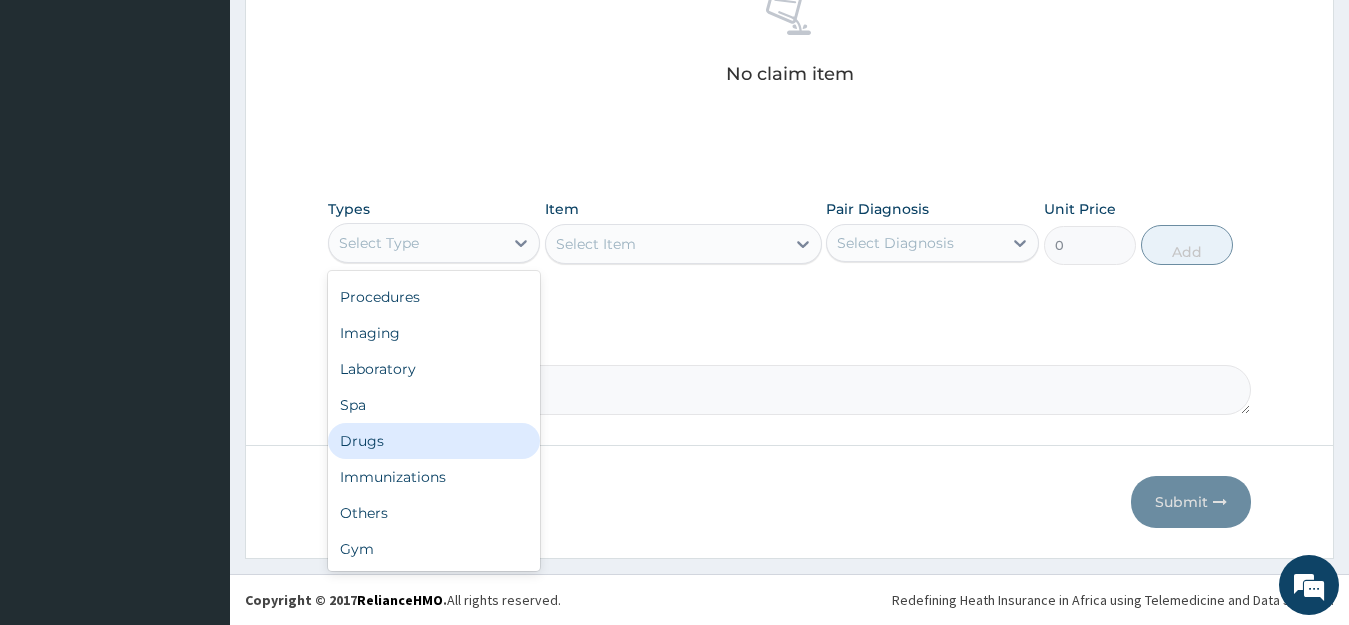 click on "Drugs" at bounding box center (434, 441) 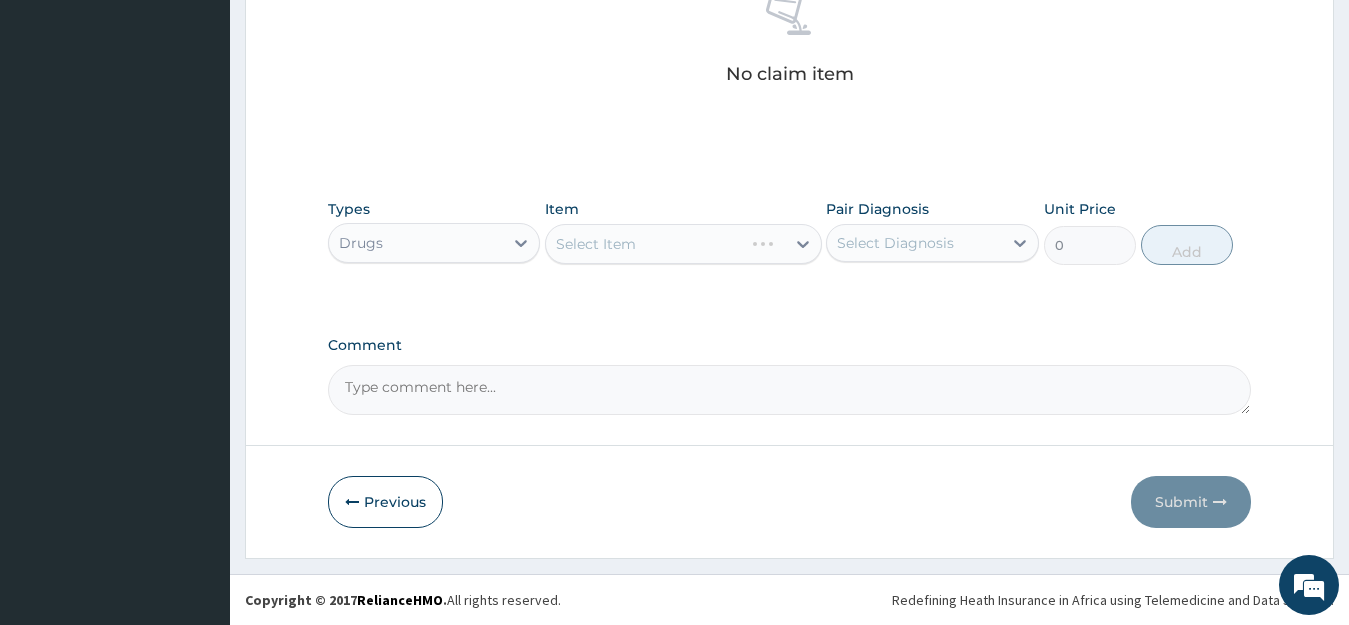 click on "Select Item" at bounding box center [683, 244] 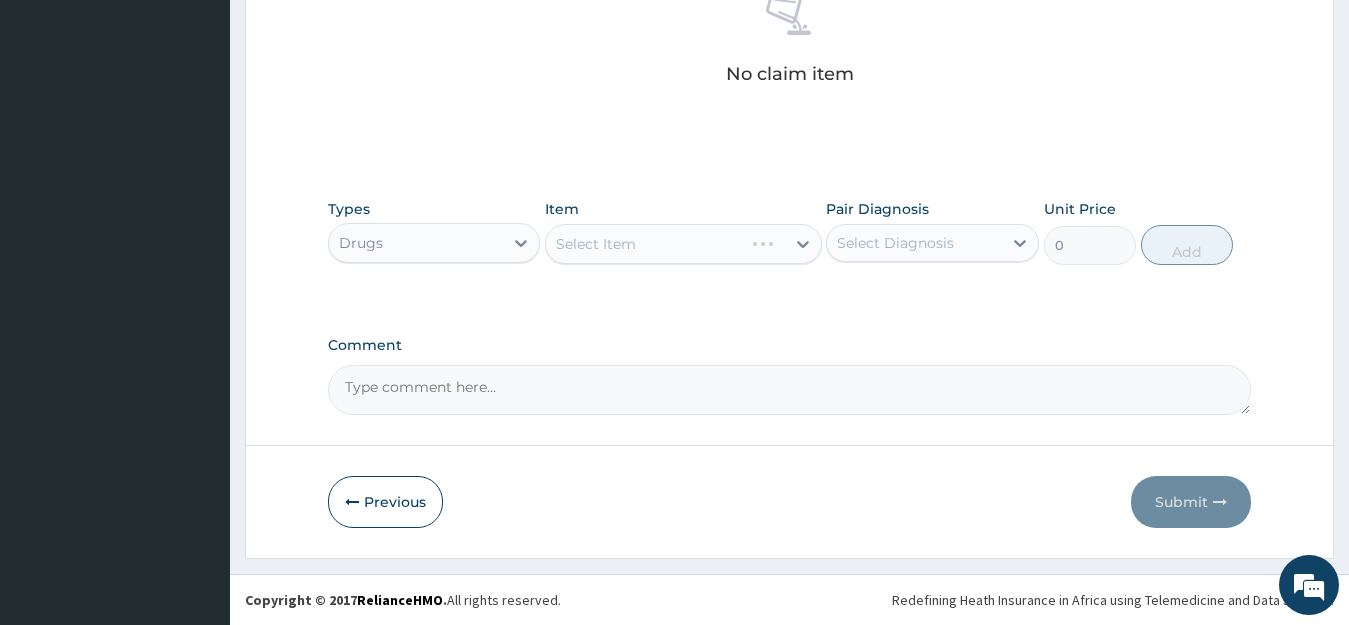 click on "Select Item" at bounding box center [683, 244] 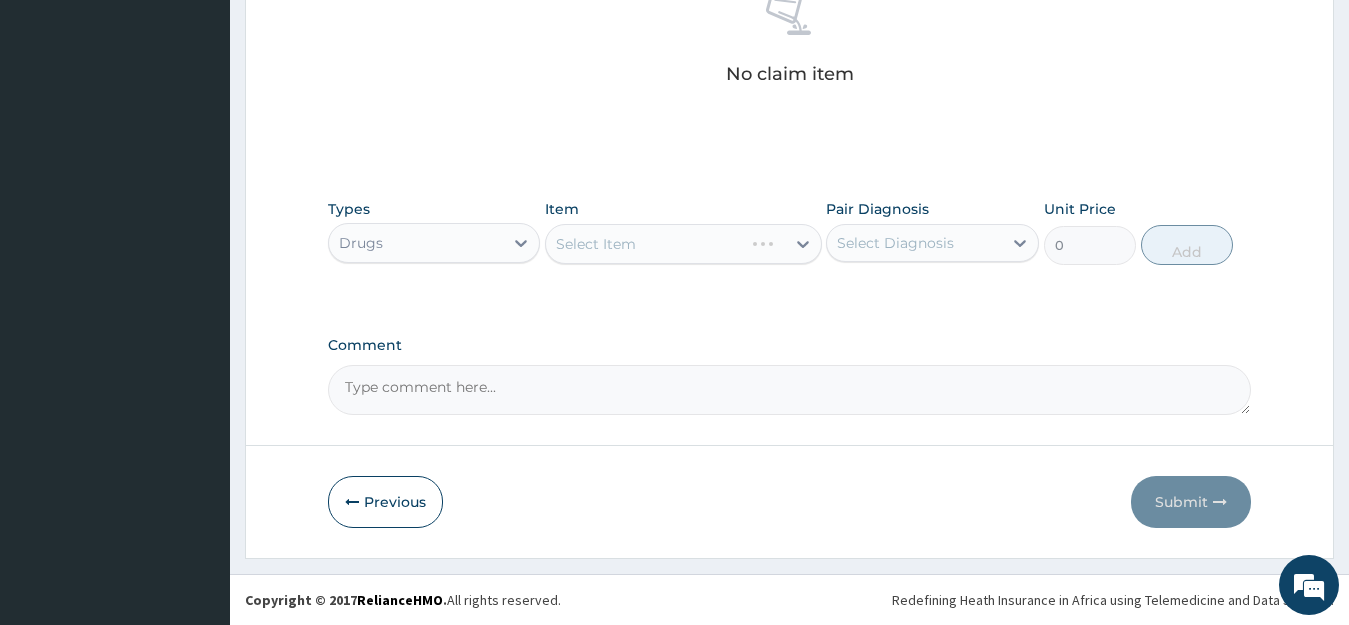 click on "Select Item" at bounding box center [644, 244] 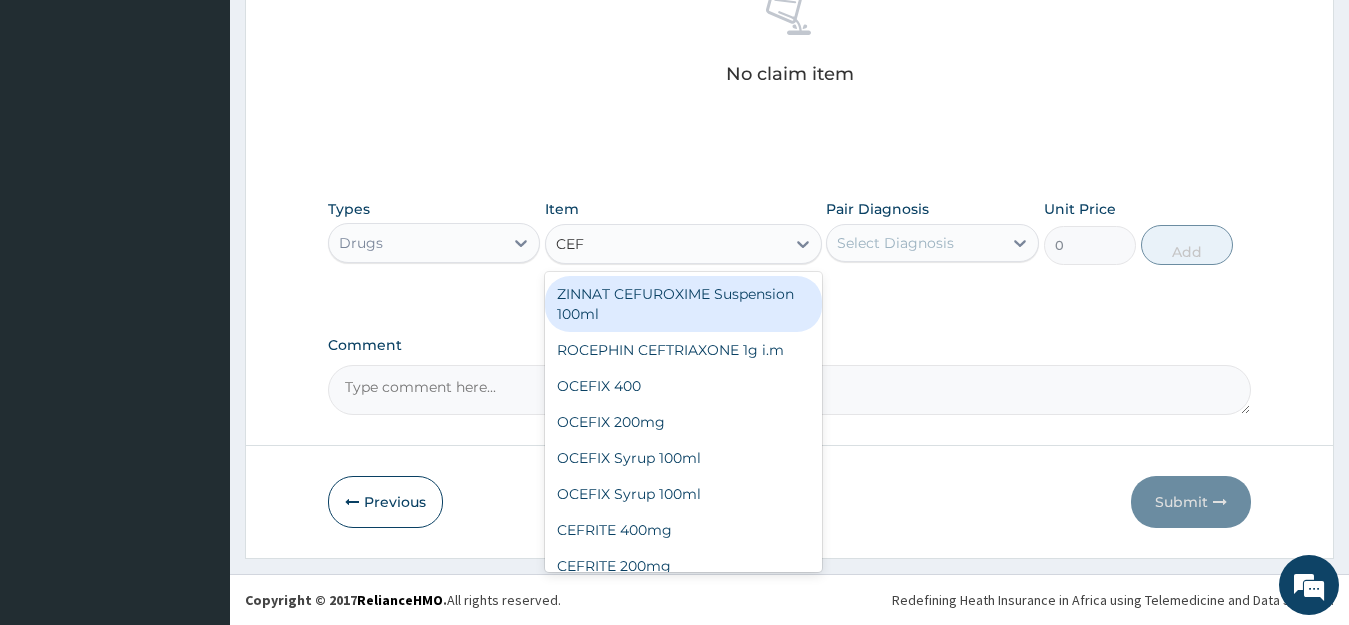 type on "CEFI" 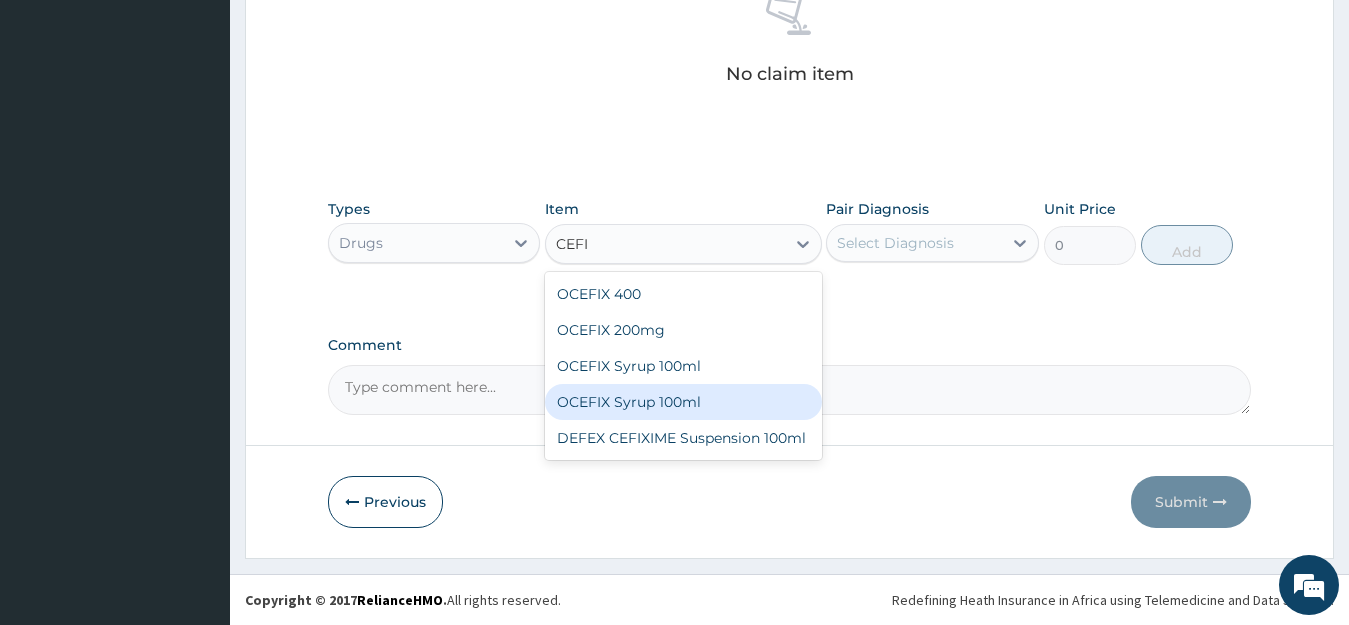 click on "OCEFIX Syrup 100ml" at bounding box center [683, 402] 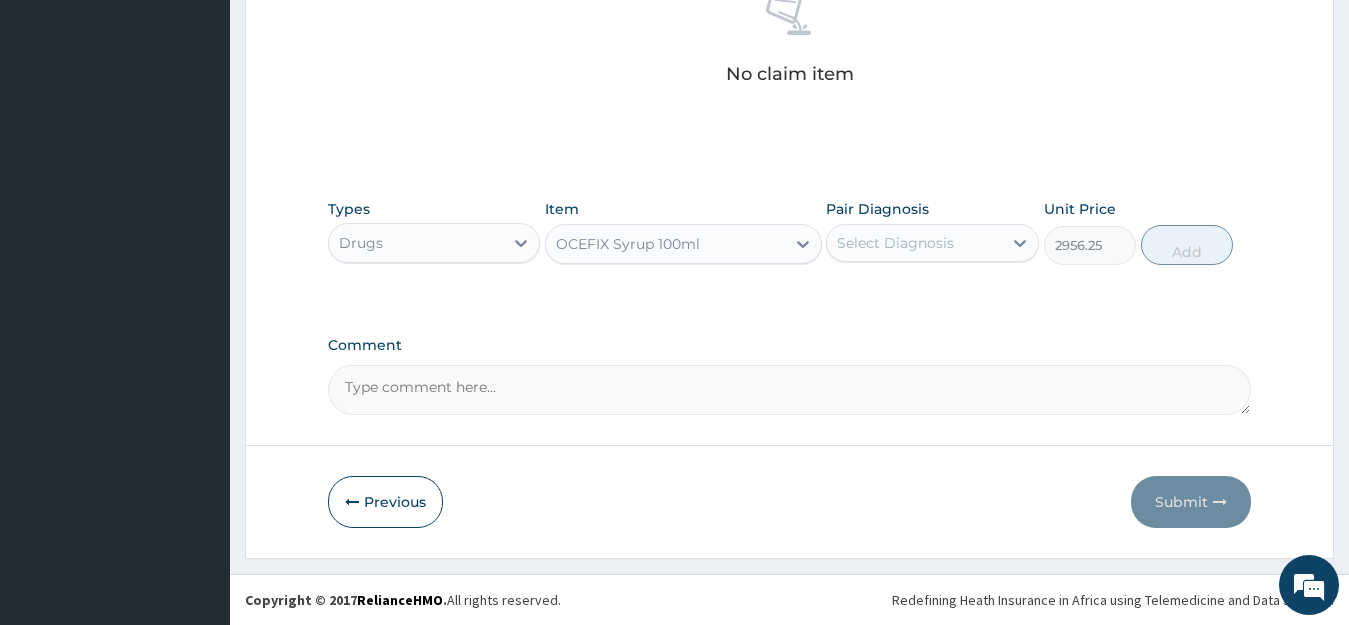 click on "OCEFIX Syrup 100ml" at bounding box center [665, 244] 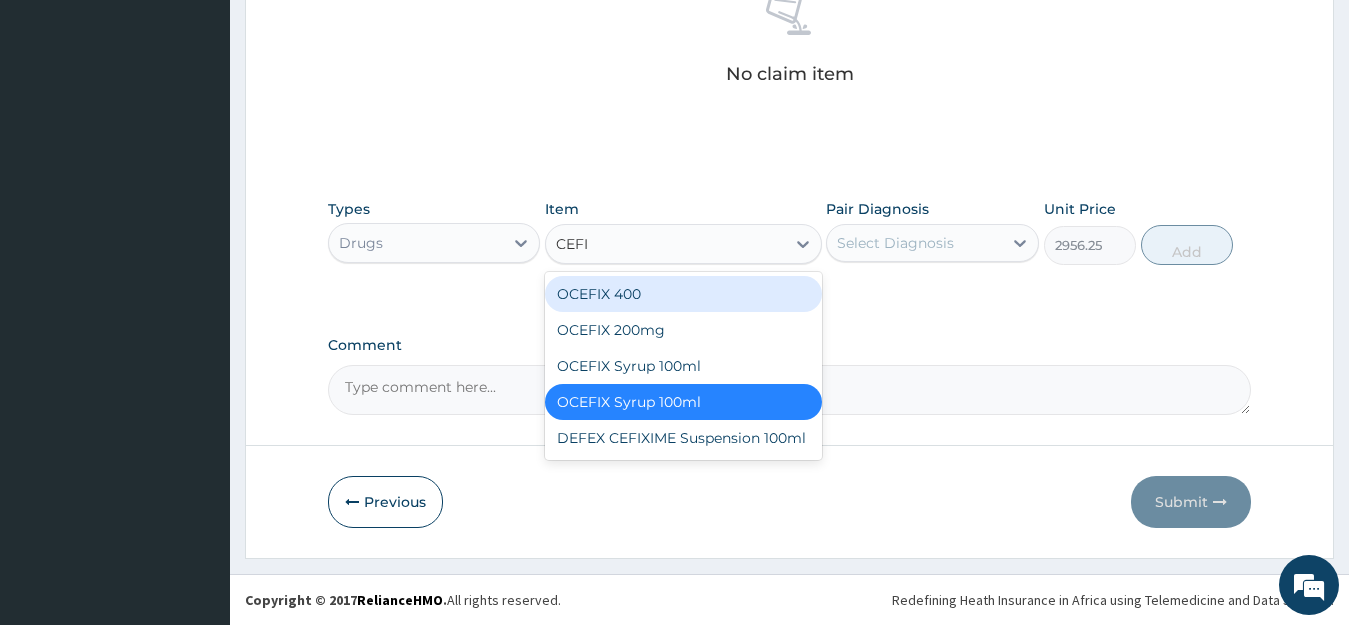 scroll, scrollTop: 0, scrollLeft: 0, axis: both 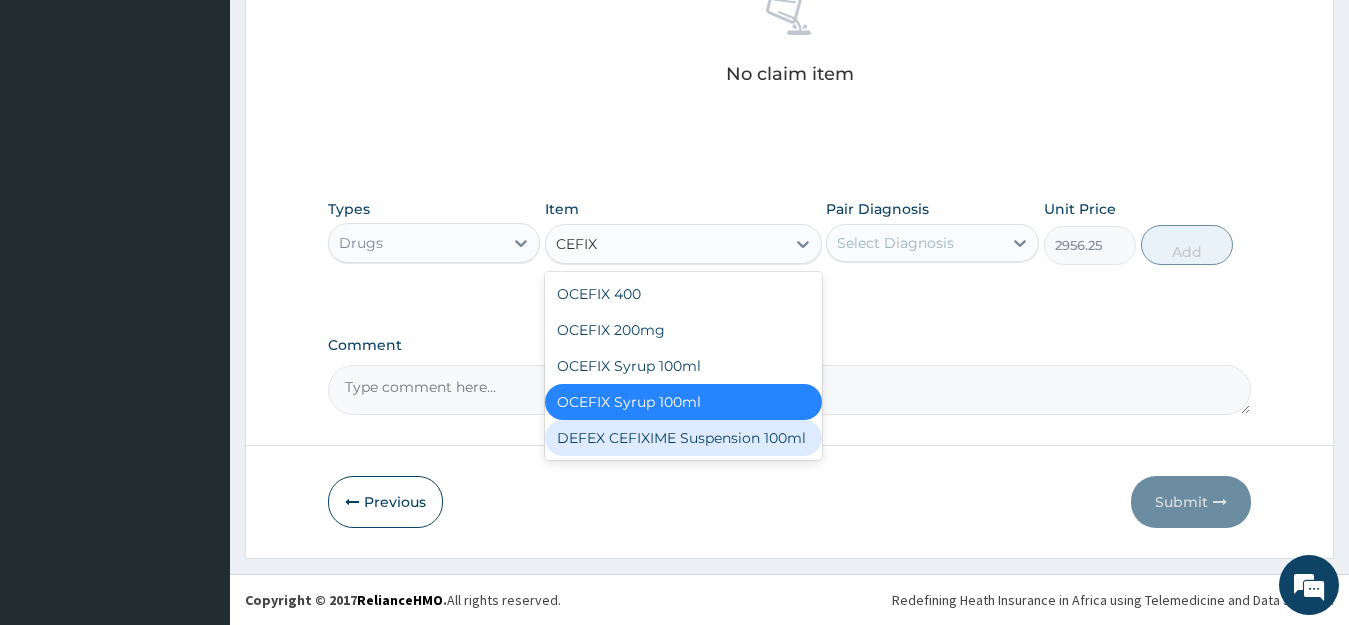 click on "DEFEX CEFIXIME Suspension 100ml" at bounding box center [683, 438] 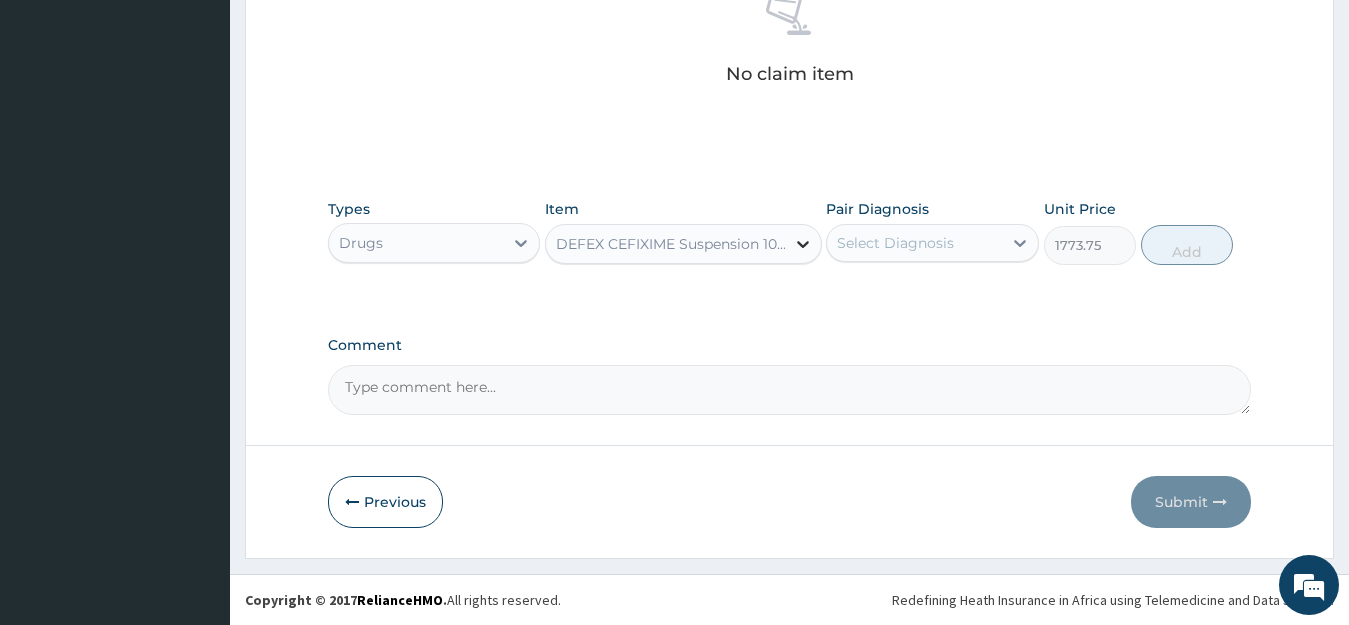 click 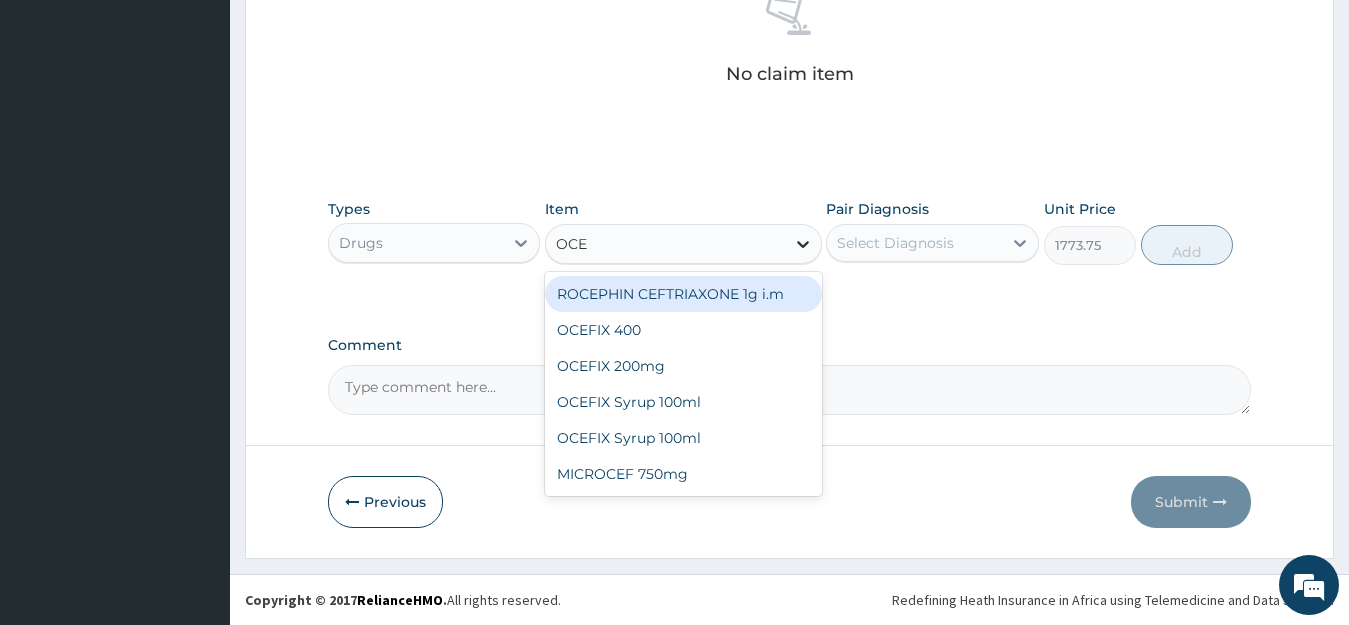 scroll, scrollTop: 0, scrollLeft: 0, axis: both 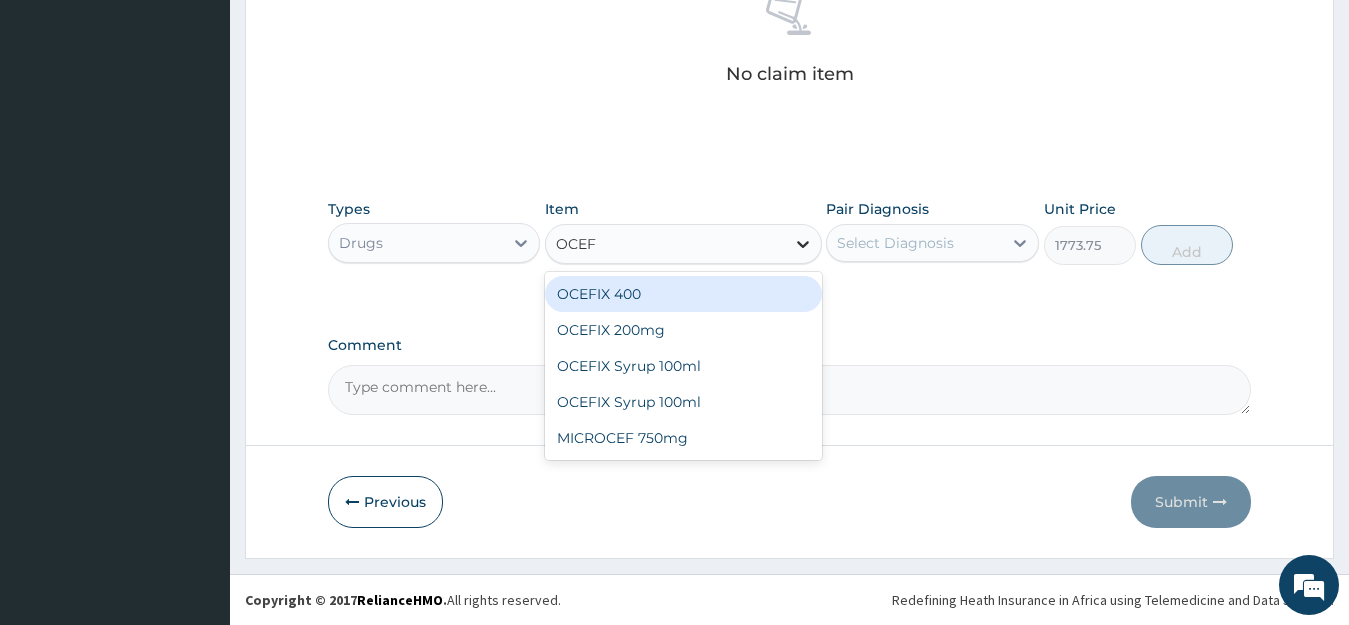 type on "OCEFI" 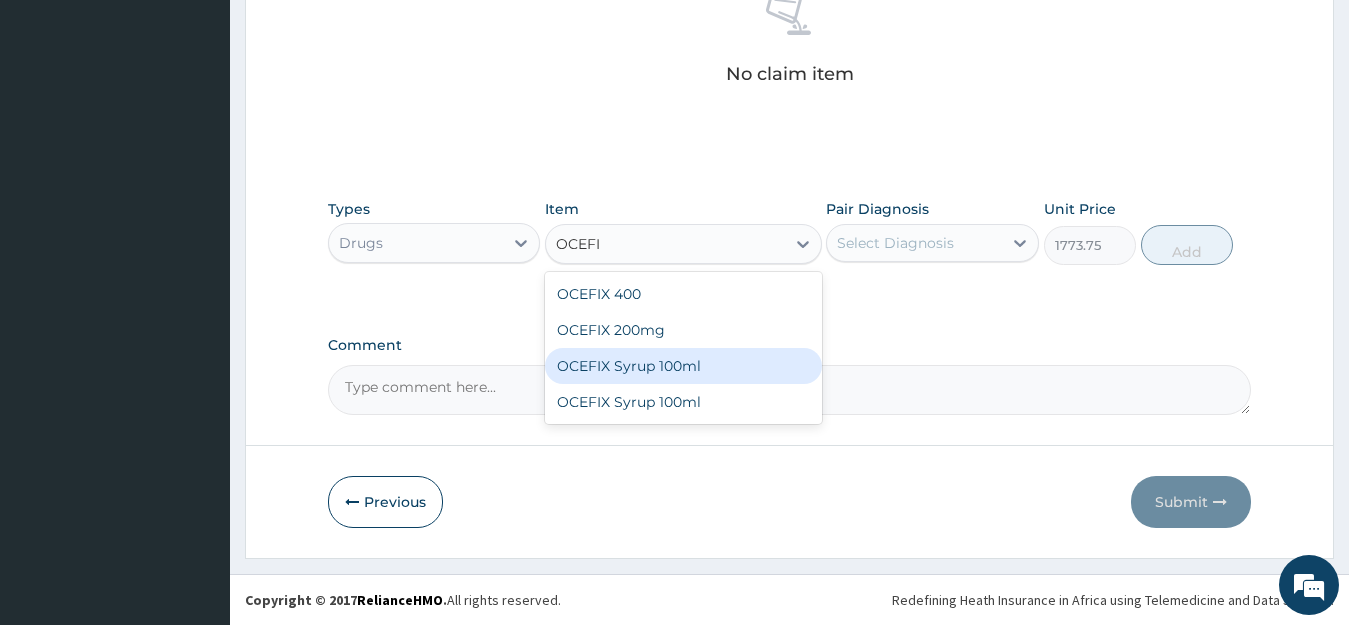 click on "OCEFIX Syrup 100ml" at bounding box center (683, 366) 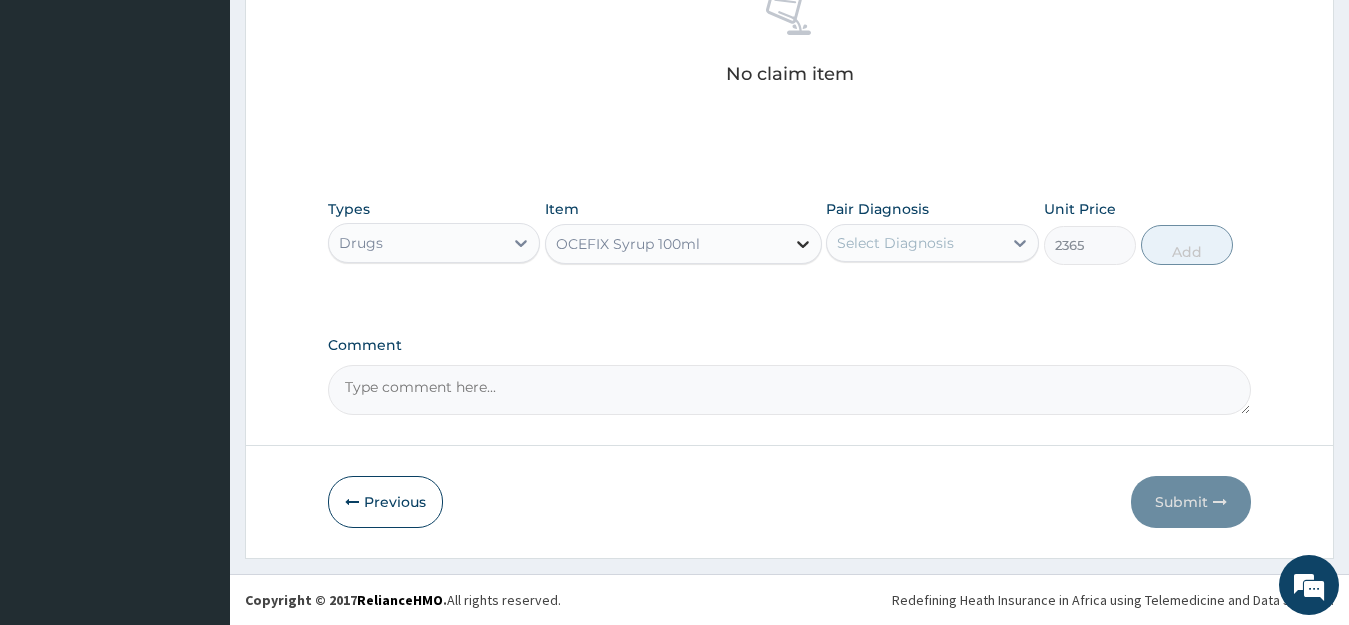 click 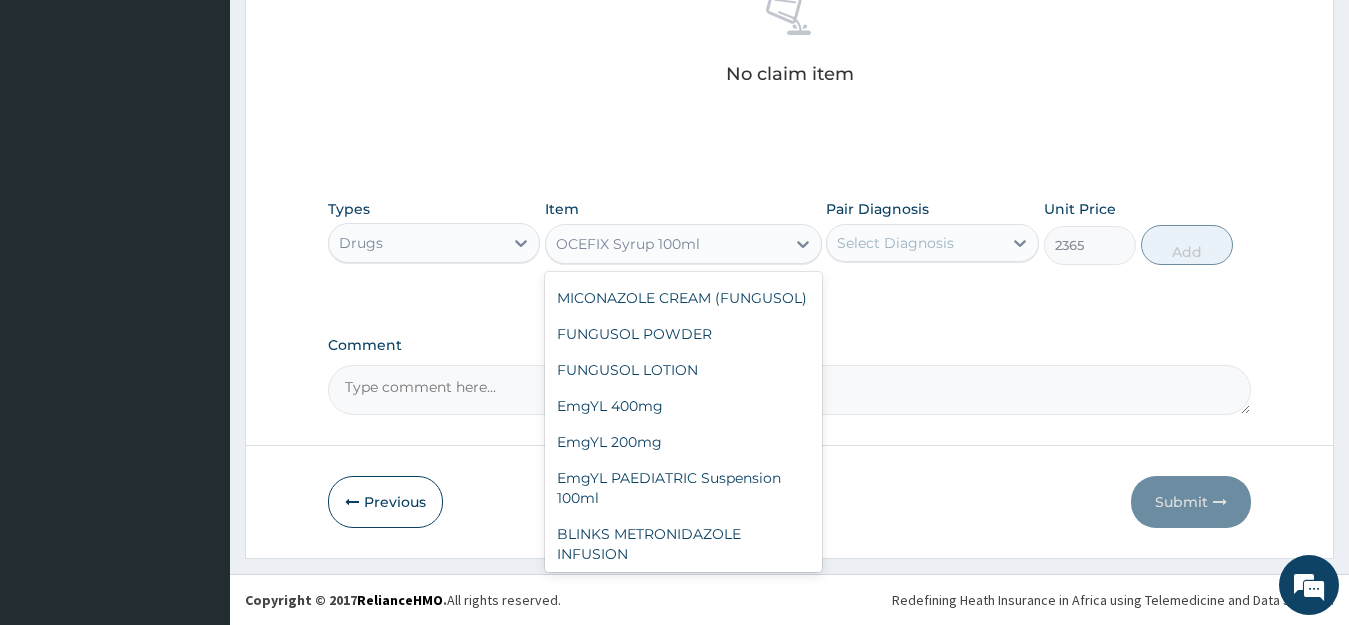 scroll, scrollTop: 20320, scrollLeft: 0, axis: vertical 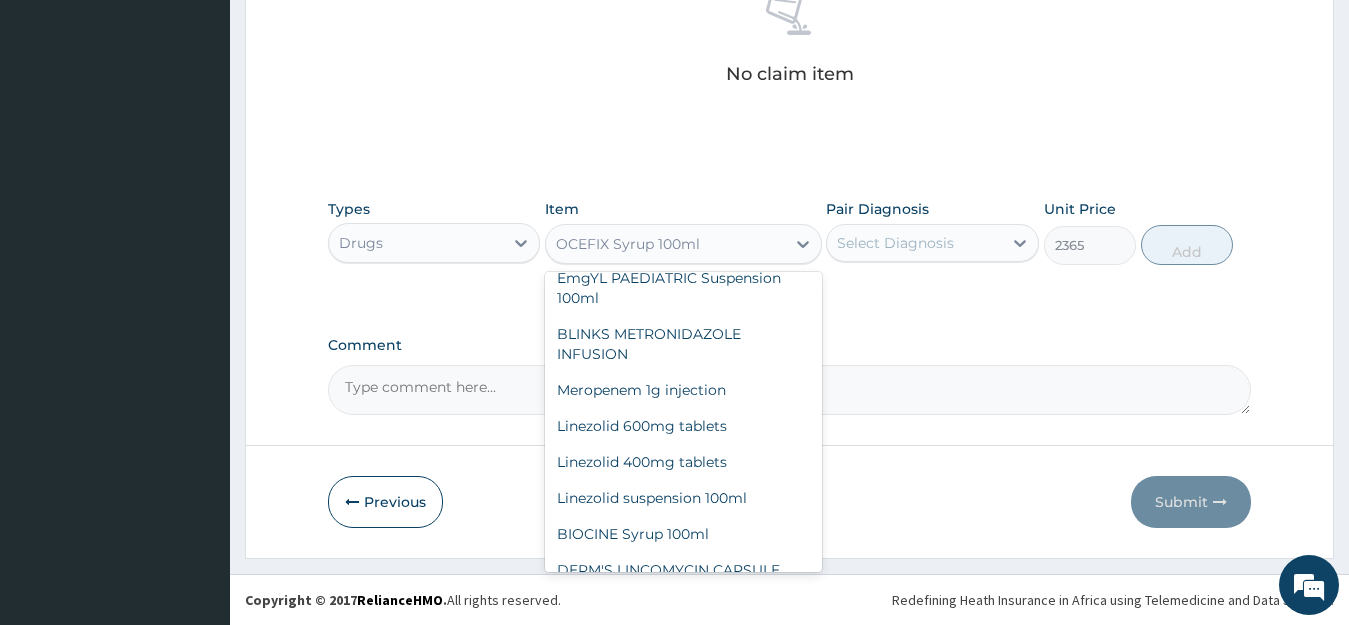 click on "OCEFIX Syrup 100ml" at bounding box center (683, -82) 